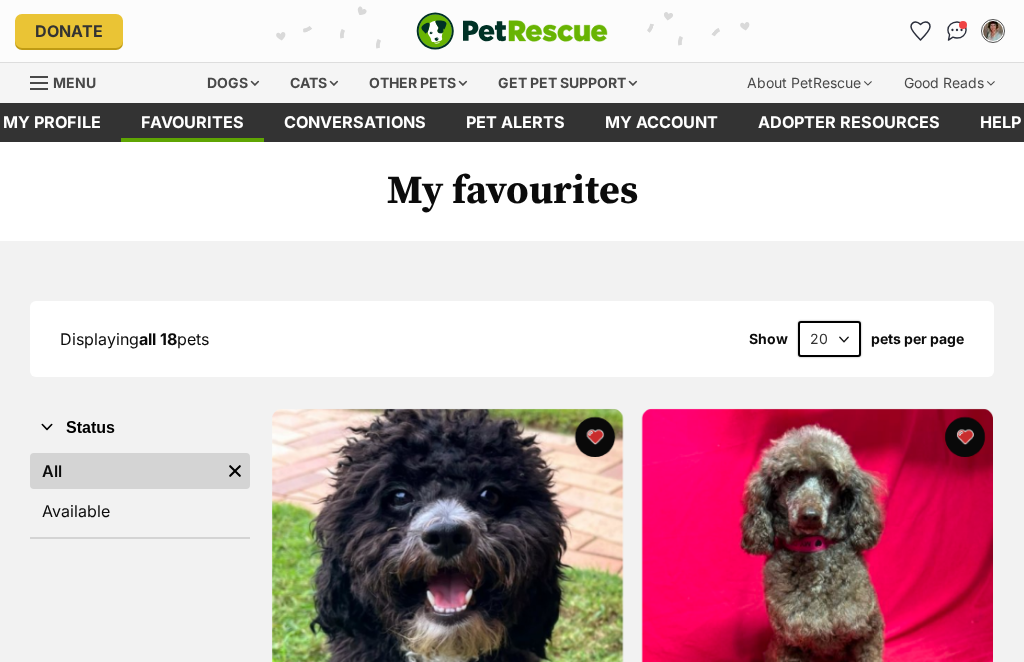 scroll, scrollTop: 0, scrollLeft: 0, axis: both 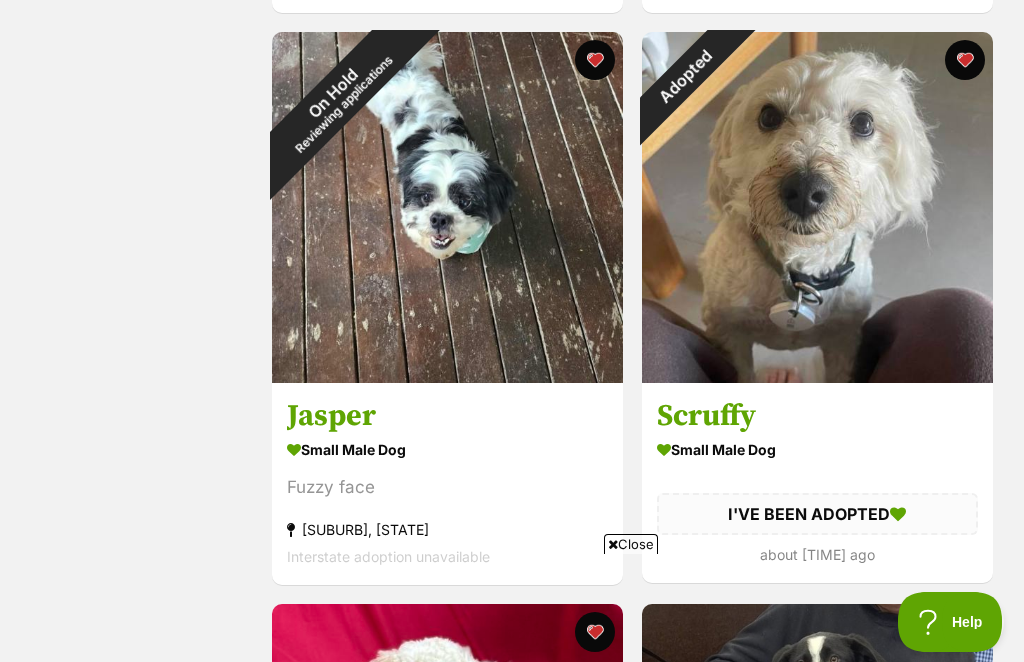 click on "On Hold Reviewing applications" at bounding box center [338, 98] 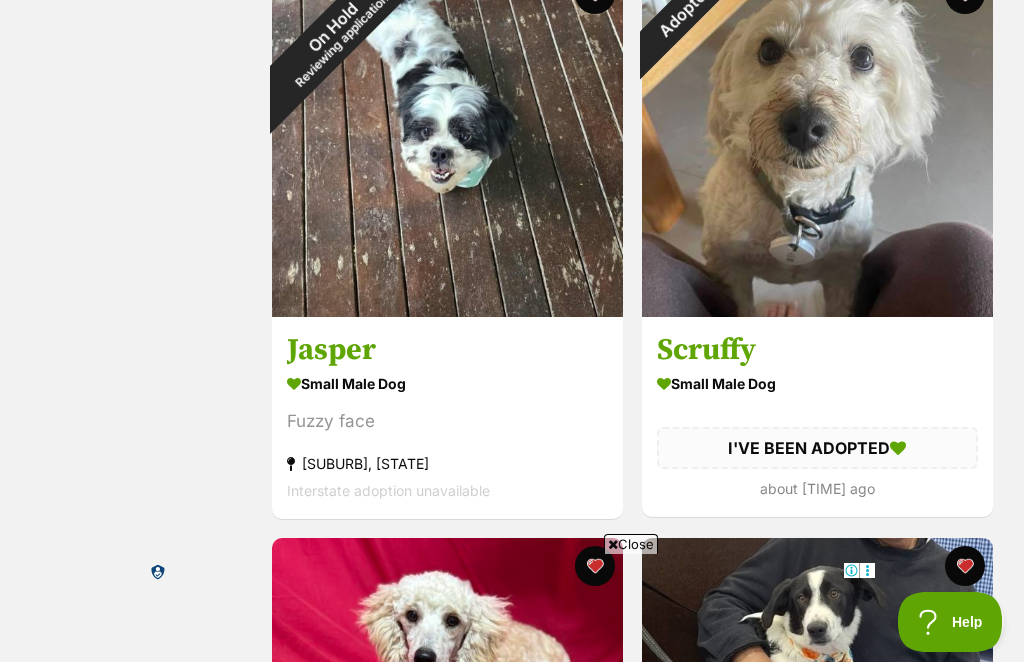 scroll, scrollTop: 2010, scrollLeft: 0, axis: vertical 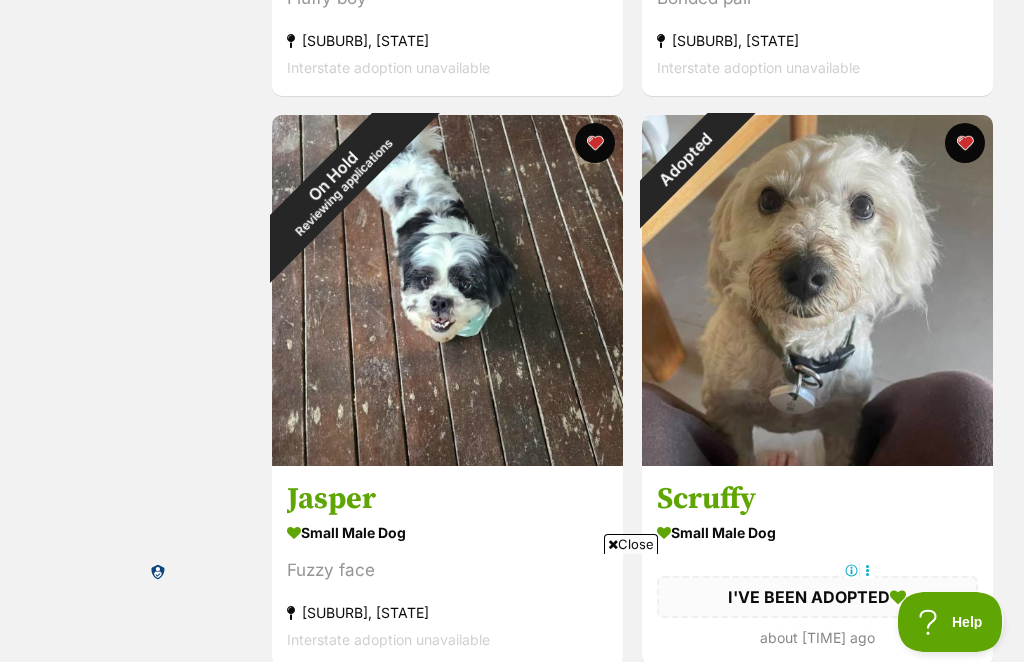 click at bounding box center [817, 290] 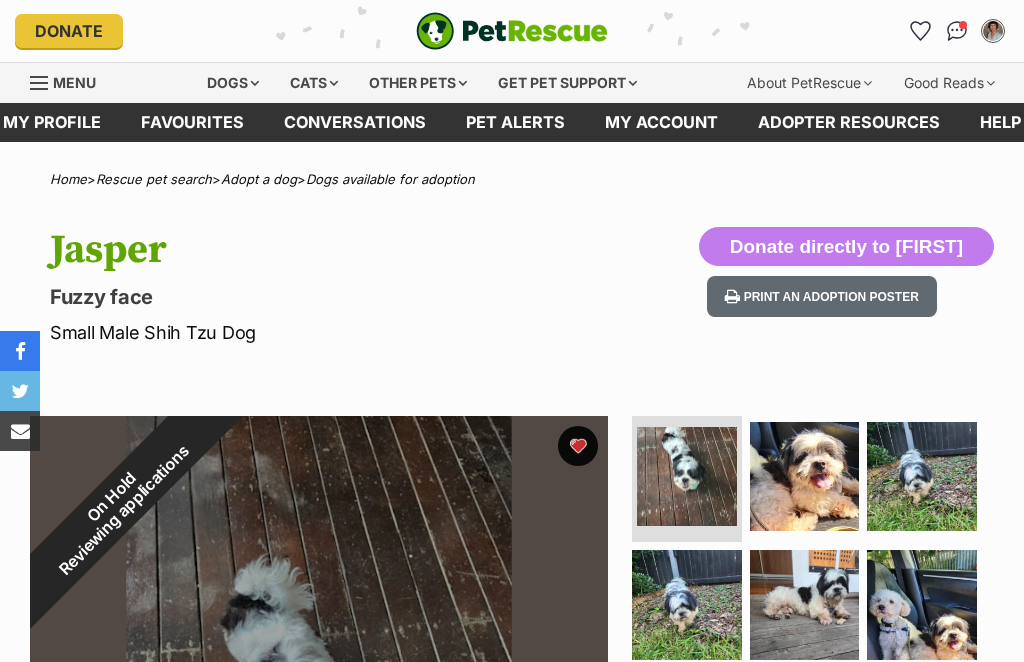 scroll, scrollTop: 0, scrollLeft: 0, axis: both 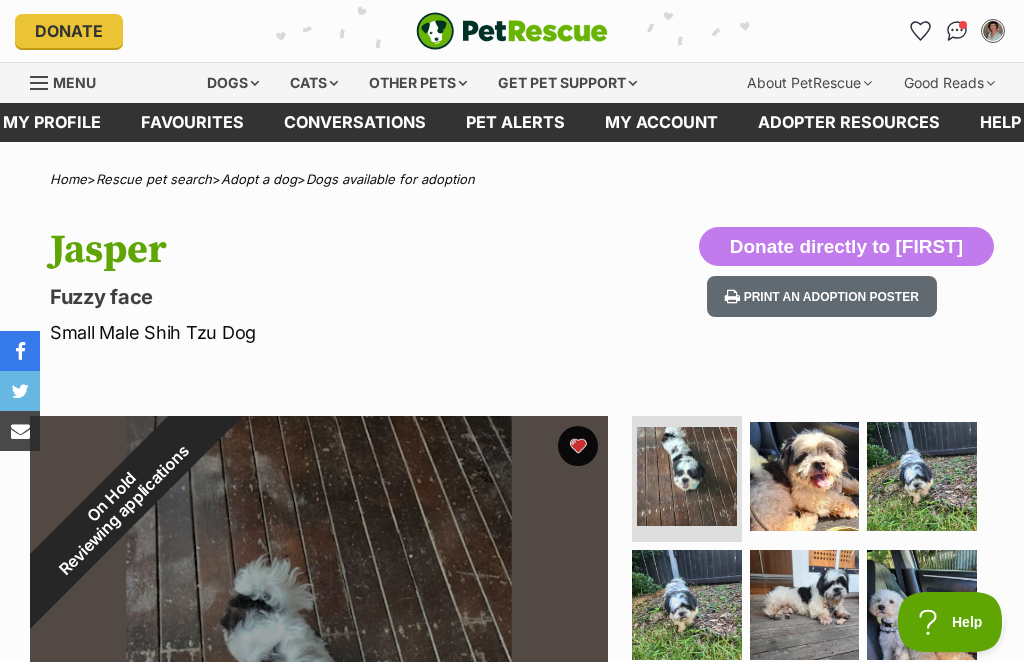 click on "On Hold Reviewing applications" at bounding box center [118, 504] 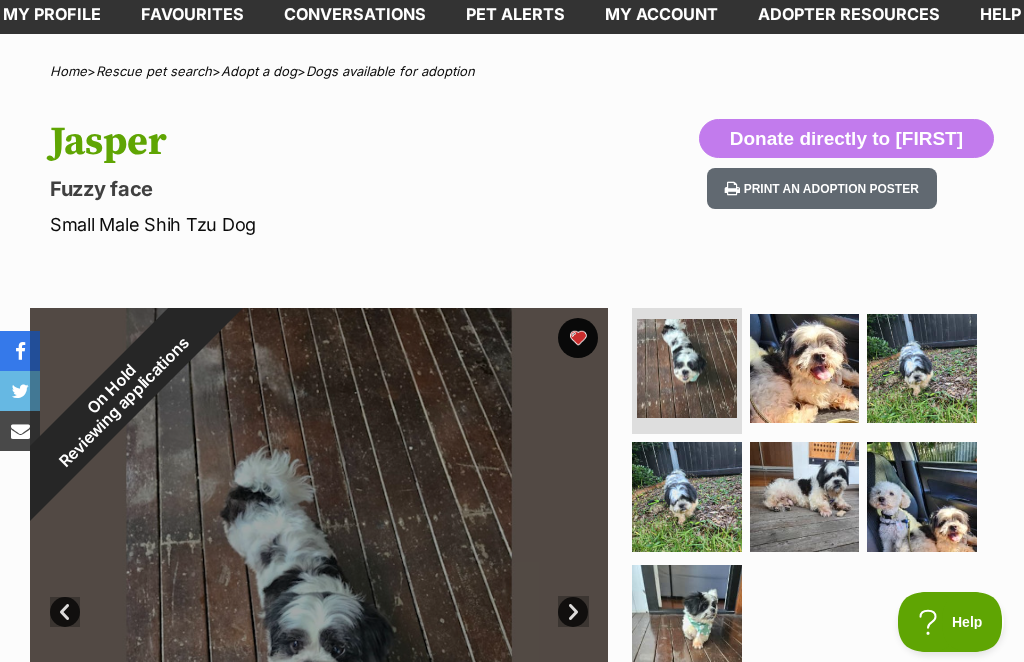 scroll, scrollTop: 0, scrollLeft: 0, axis: both 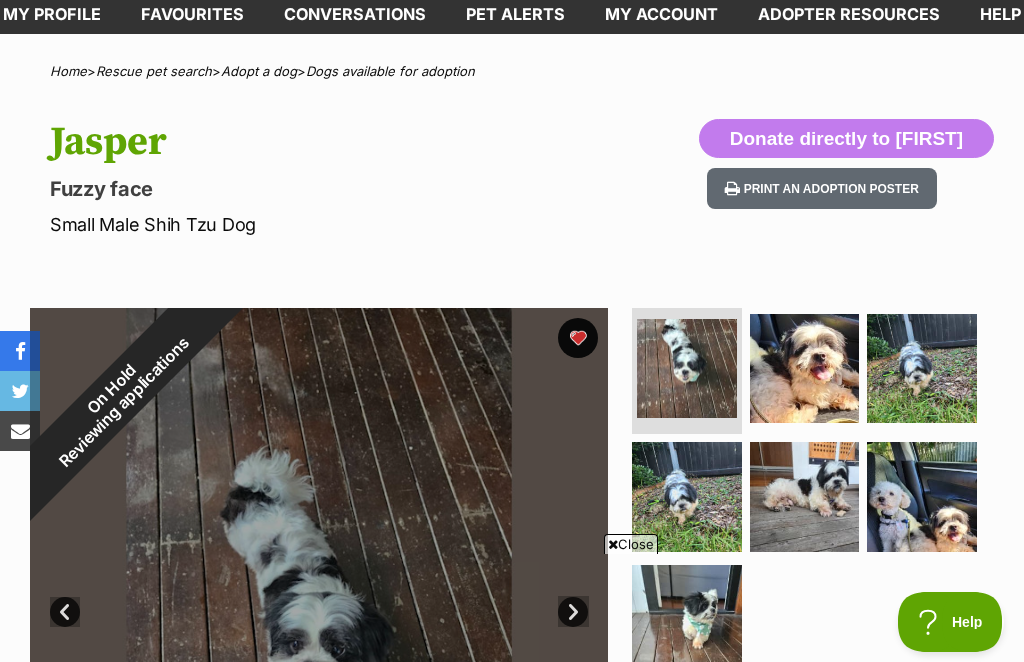 click on "On Hold Reviewing applications" at bounding box center (118, 396) 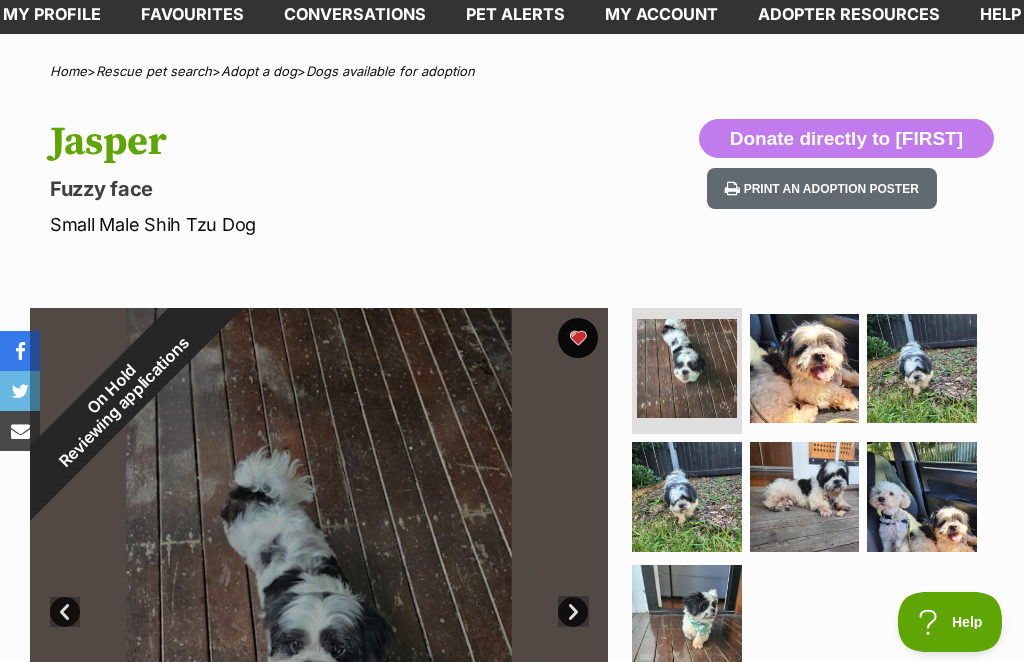 click on "On Hold Reviewing applications" at bounding box center (118, 396) 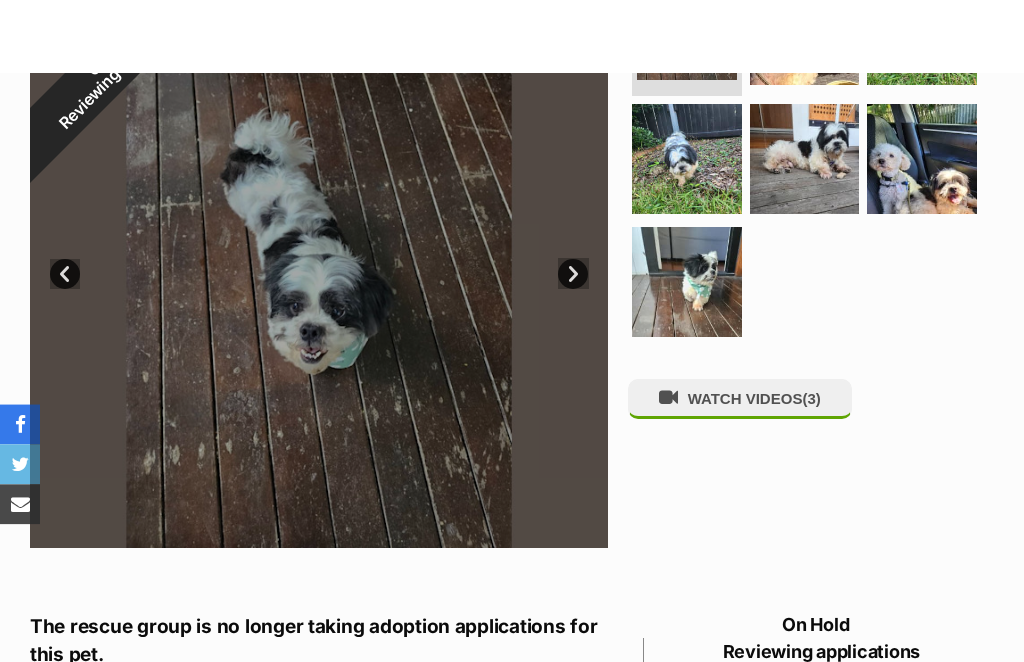 scroll, scrollTop: 0, scrollLeft: 0, axis: both 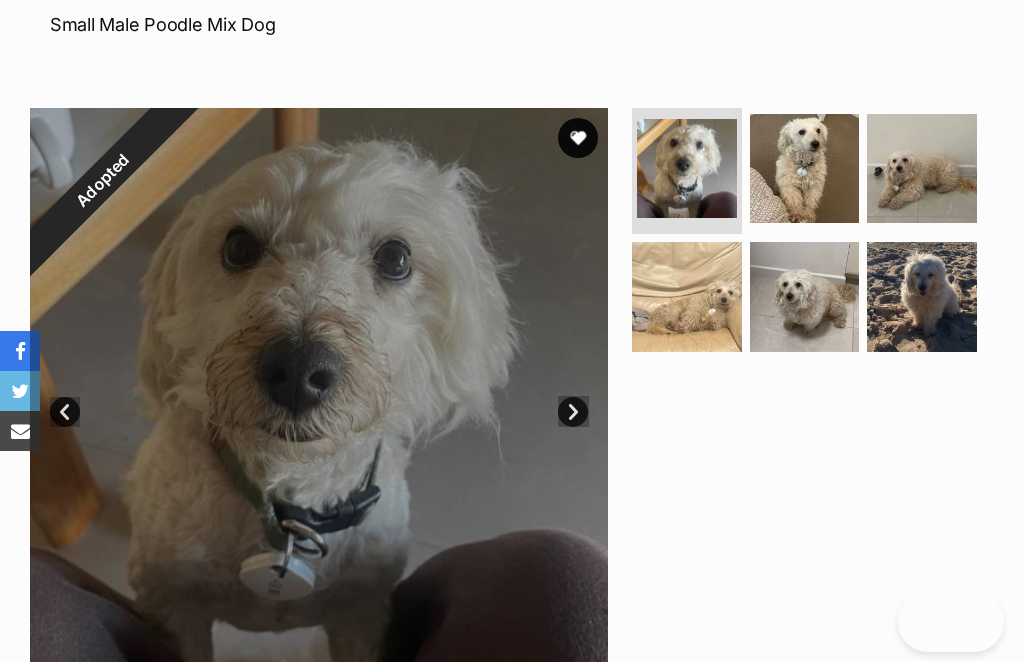 click on "Favourites" at bounding box center (192, -186) 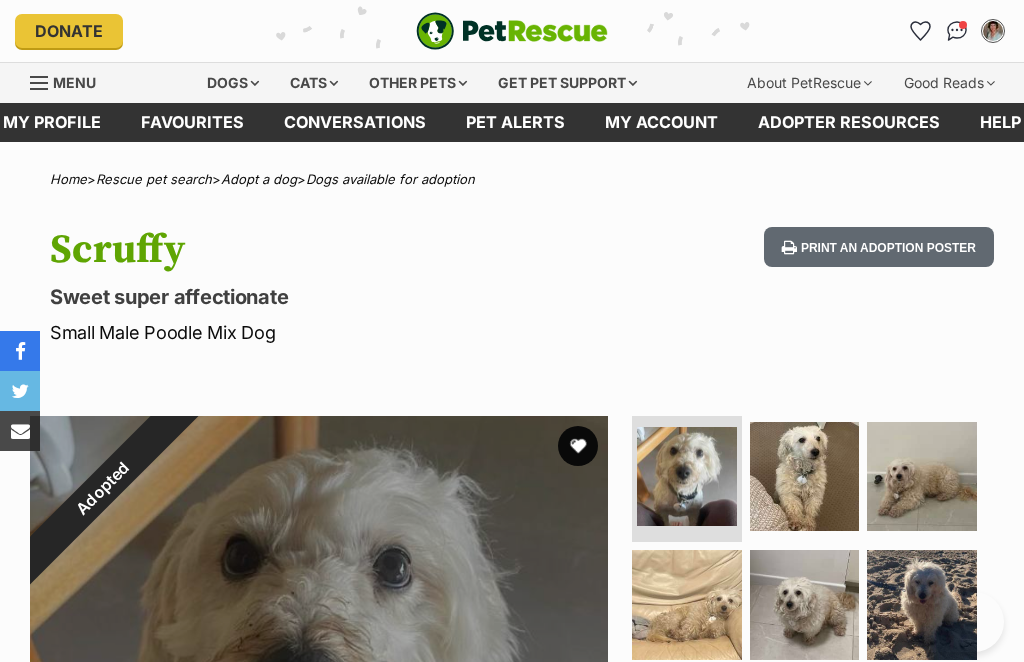 scroll, scrollTop: 0, scrollLeft: 0, axis: both 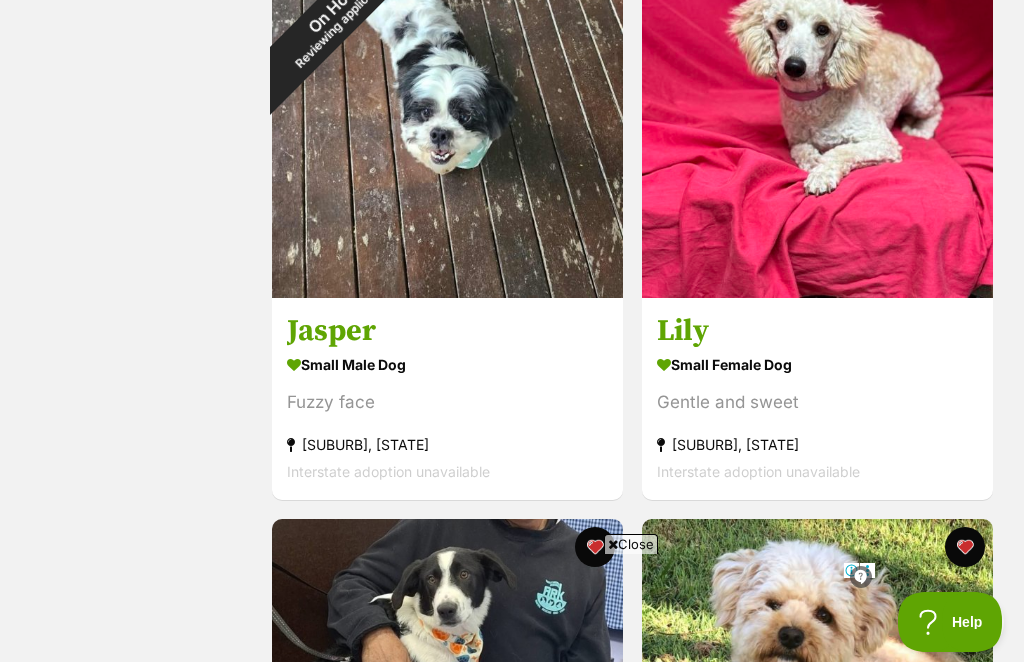 click on "On Hold Reviewing applications" at bounding box center [338, 13] 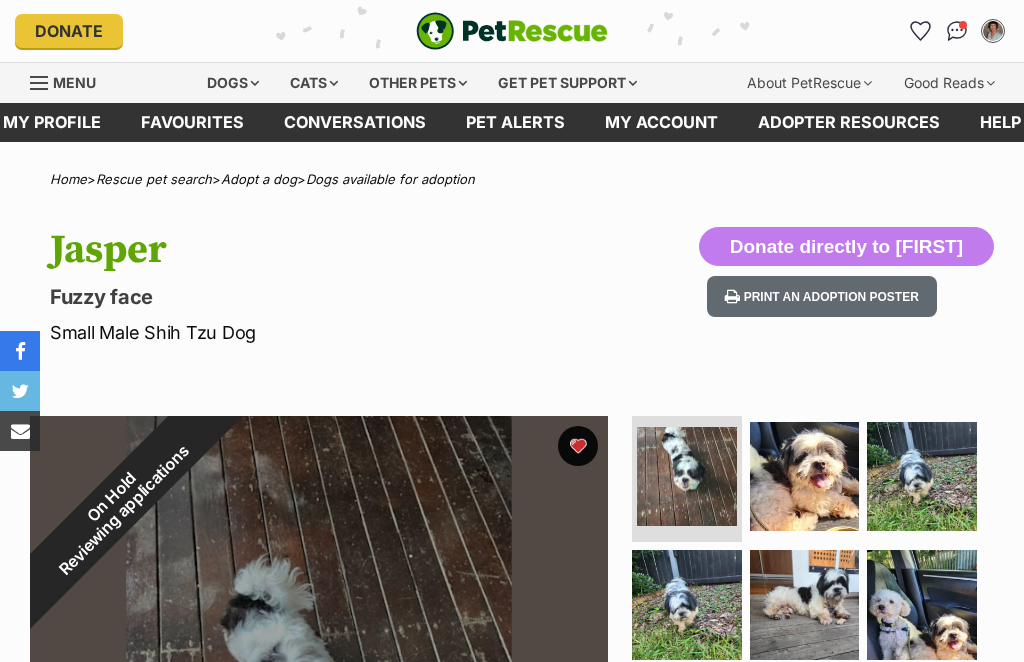scroll, scrollTop: 0, scrollLeft: 0, axis: both 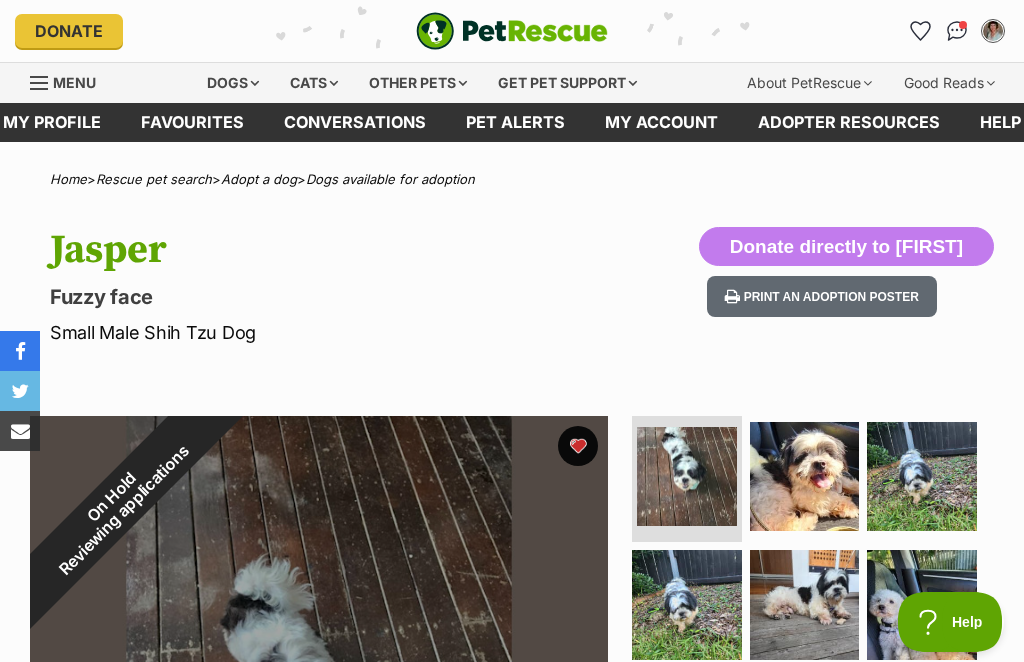 click on "On Hold Reviewing applications" at bounding box center [118, 504] 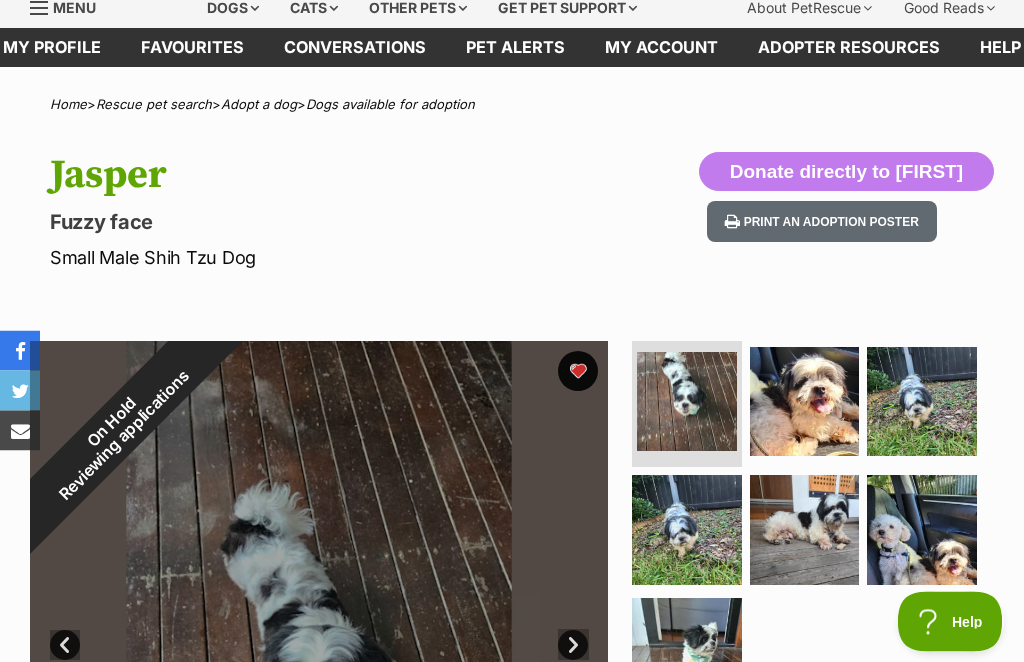 scroll, scrollTop: 93, scrollLeft: 0, axis: vertical 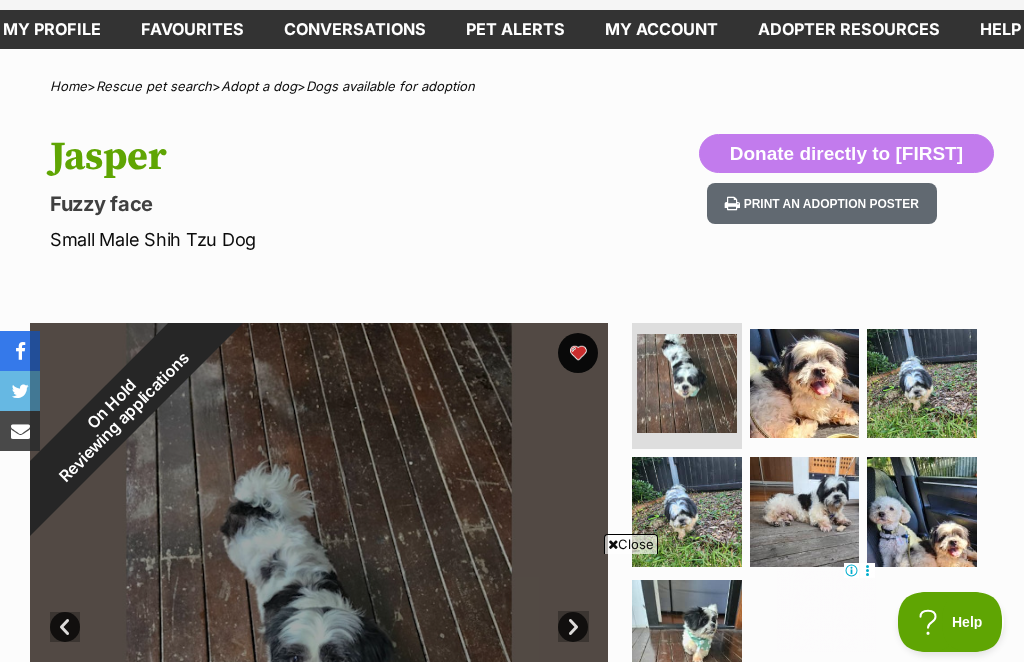 click on "On Hold Reviewing applications" at bounding box center (118, 411) 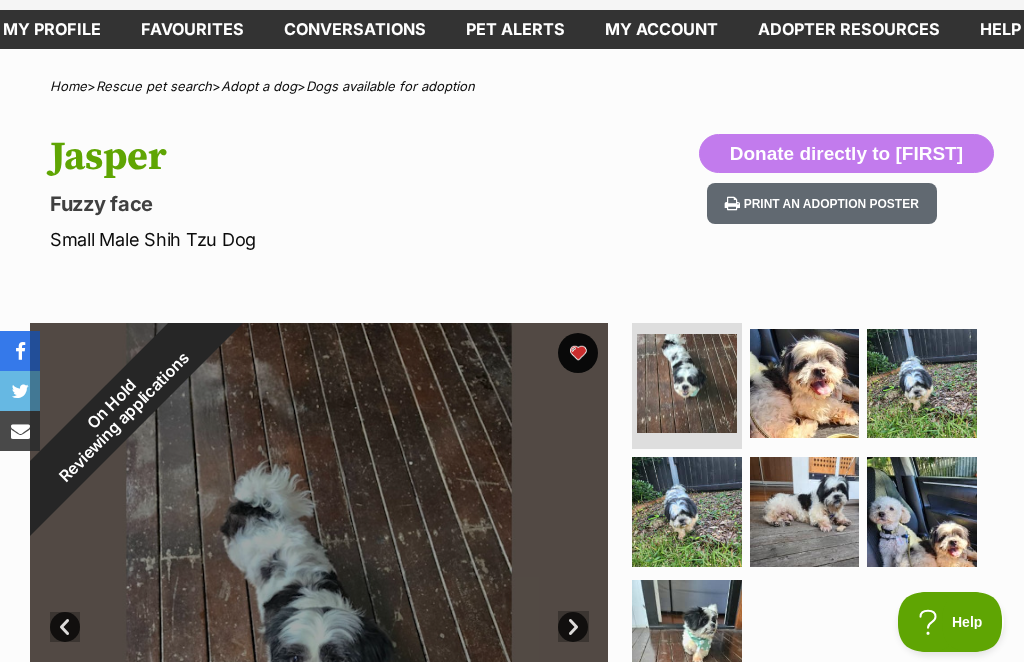 click on "On Hold Reviewing applications" at bounding box center (118, 411) 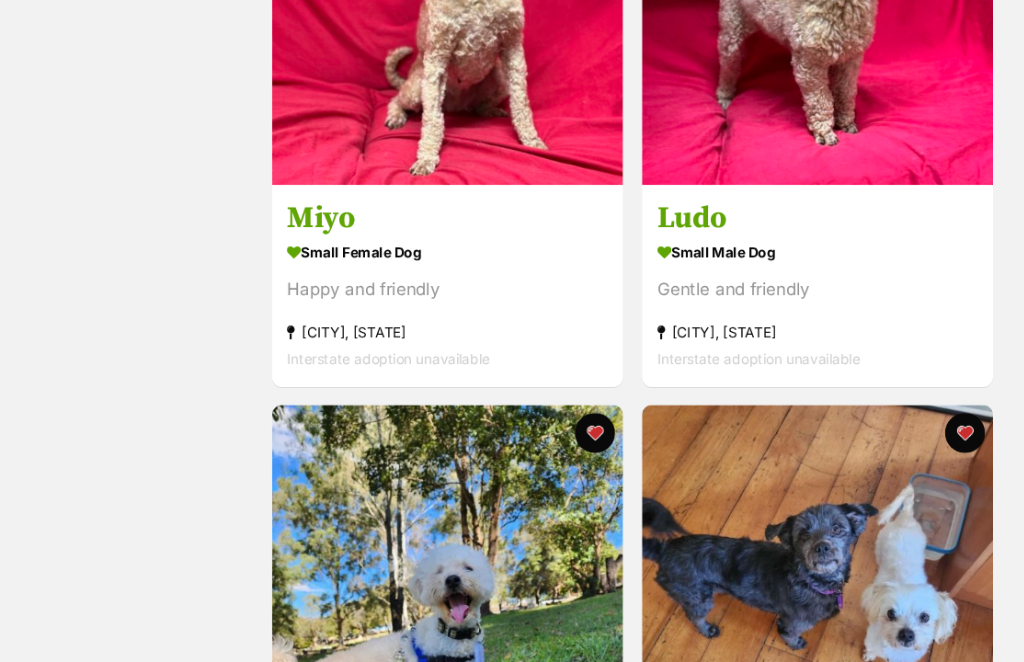 scroll, scrollTop: 1261, scrollLeft: 0, axis: vertical 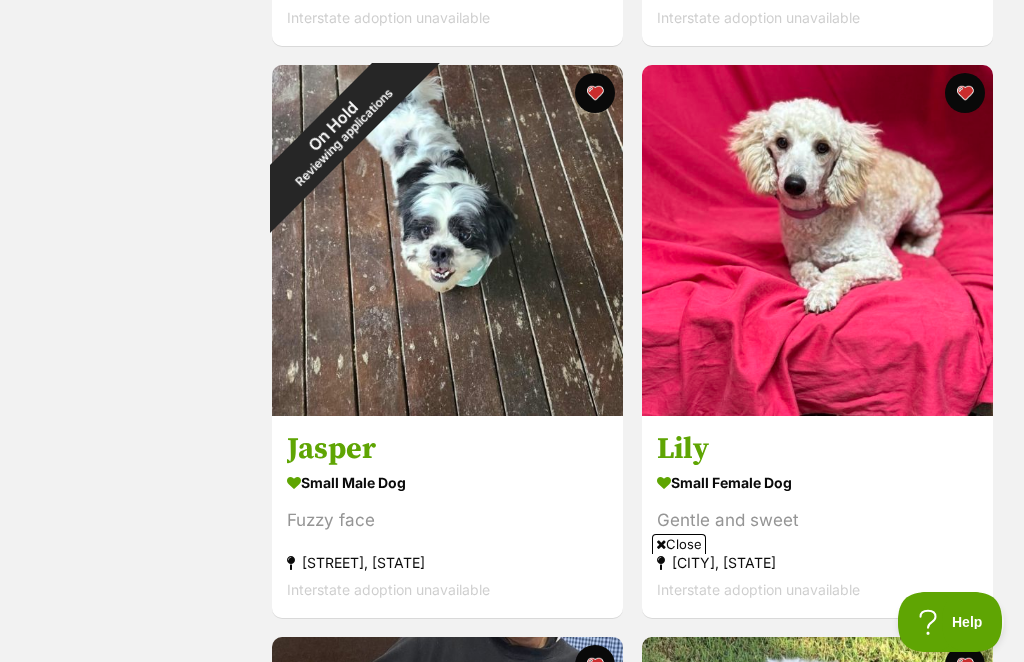click on "On Hold Reviewing applications" at bounding box center [338, 131] 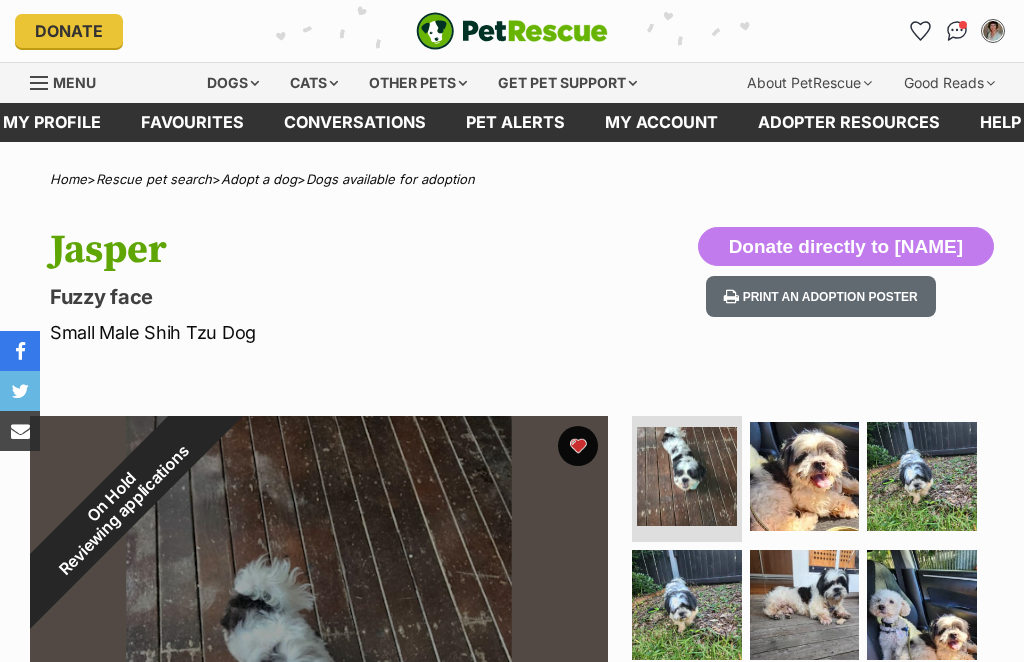 scroll, scrollTop: 0, scrollLeft: 0, axis: both 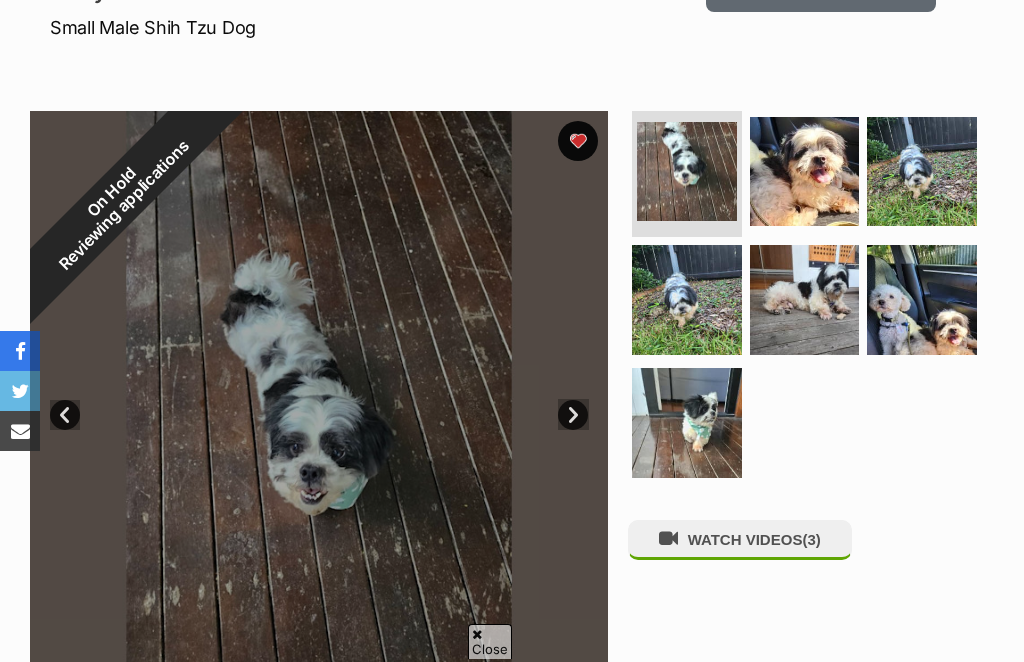 click on "Close" at bounding box center (490, 641) 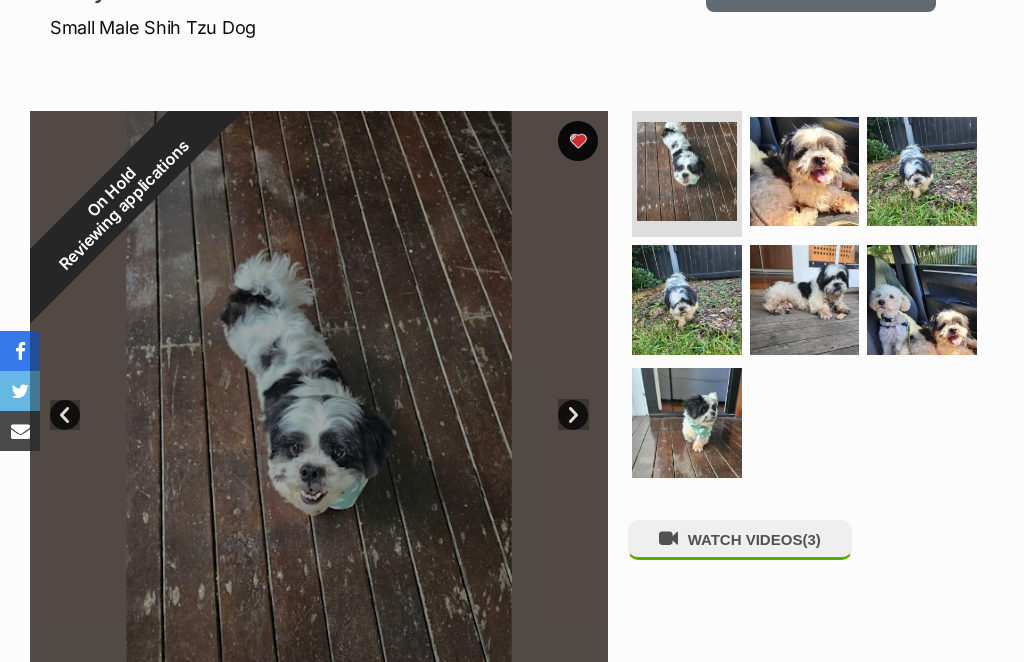 scroll, scrollTop: 0, scrollLeft: 0, axis: both 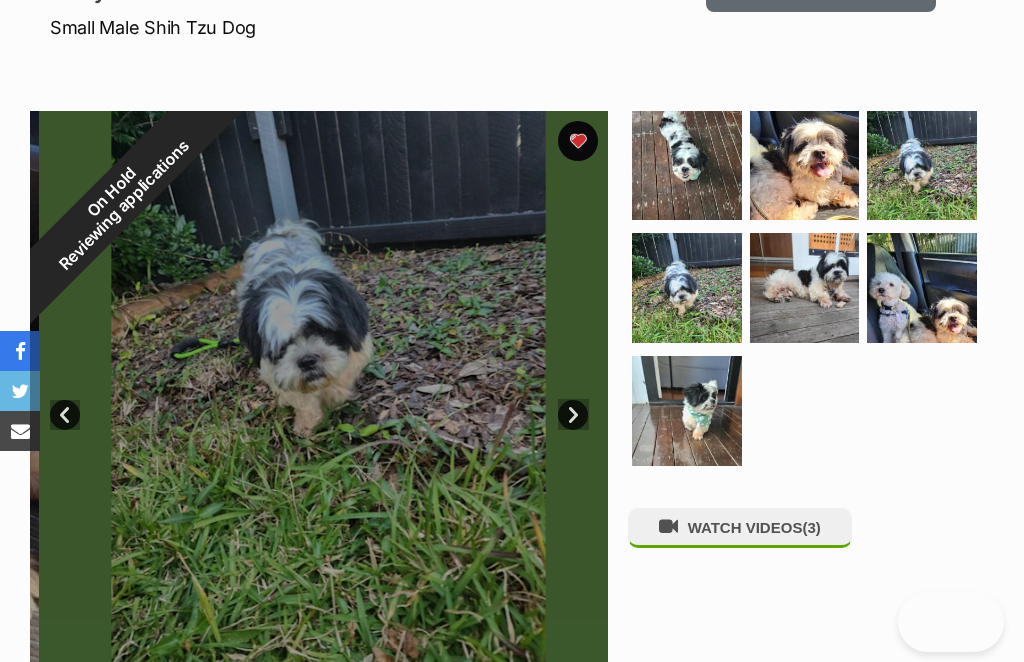 click on "On Hold Reviewing applications" at bounding box center [118, 199] 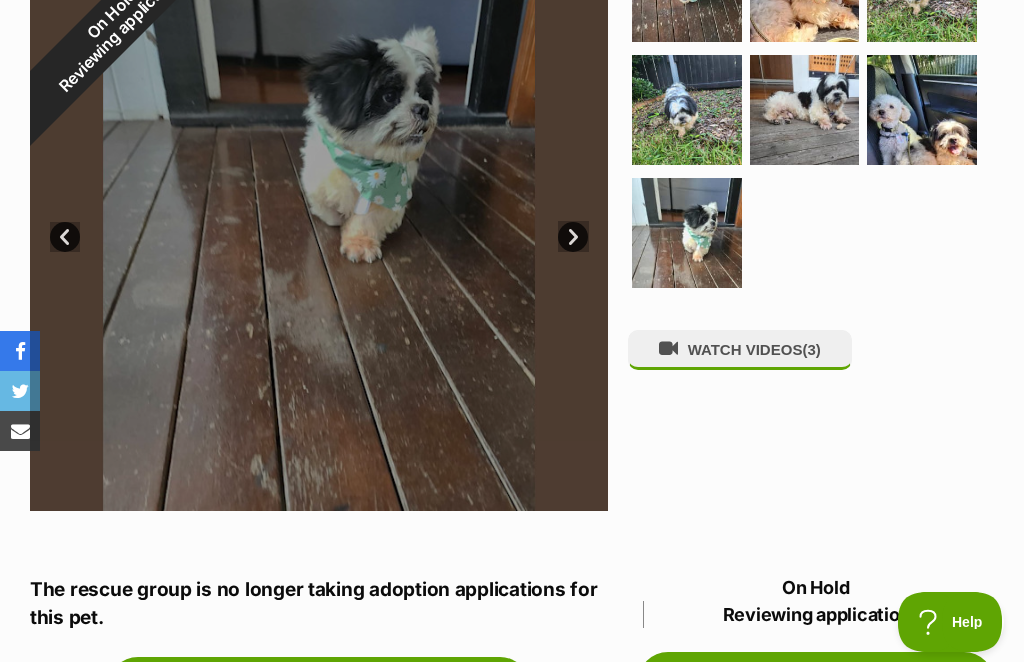 click on "On Hold Reviewing applications" at bounding box center (118, 21) 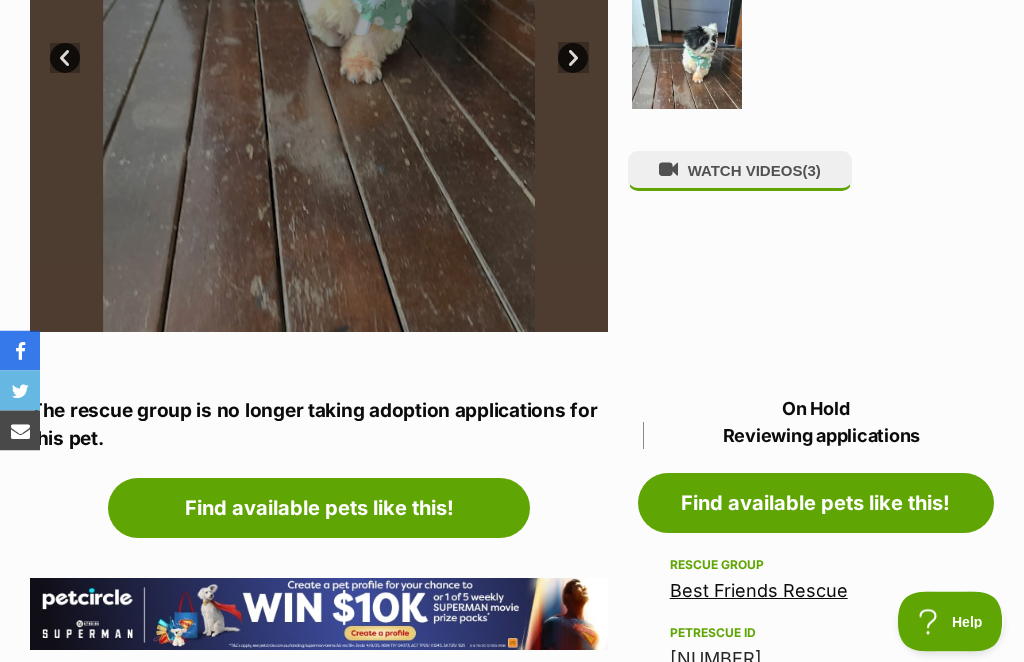 scroll, scrollTop: 675, scrollLeft: 0, axis: vertical 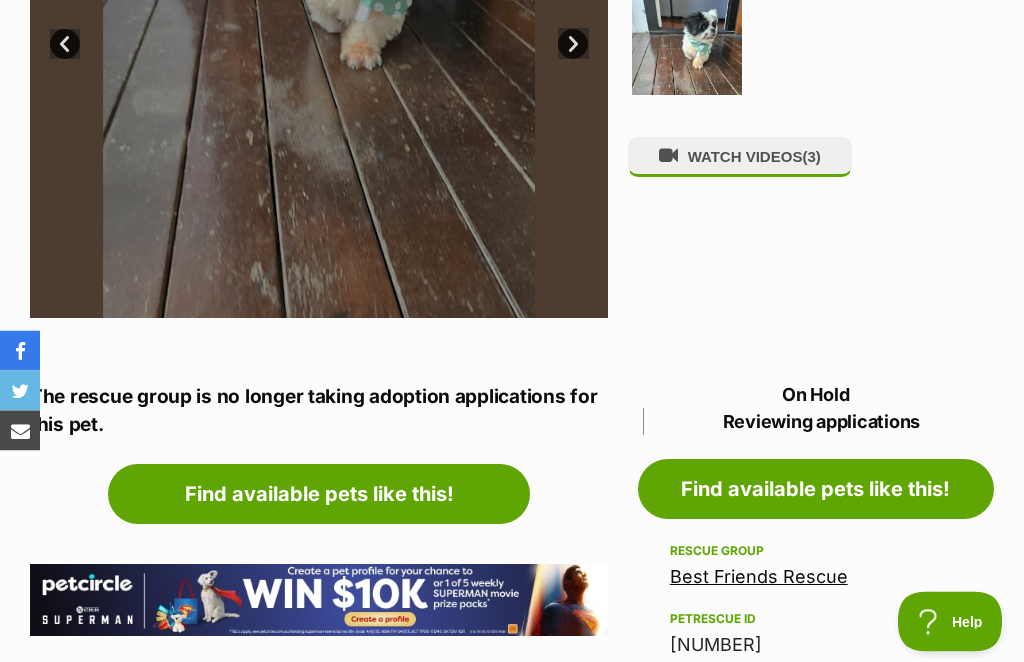 click on "Prev" at bounding box center [65, 45] 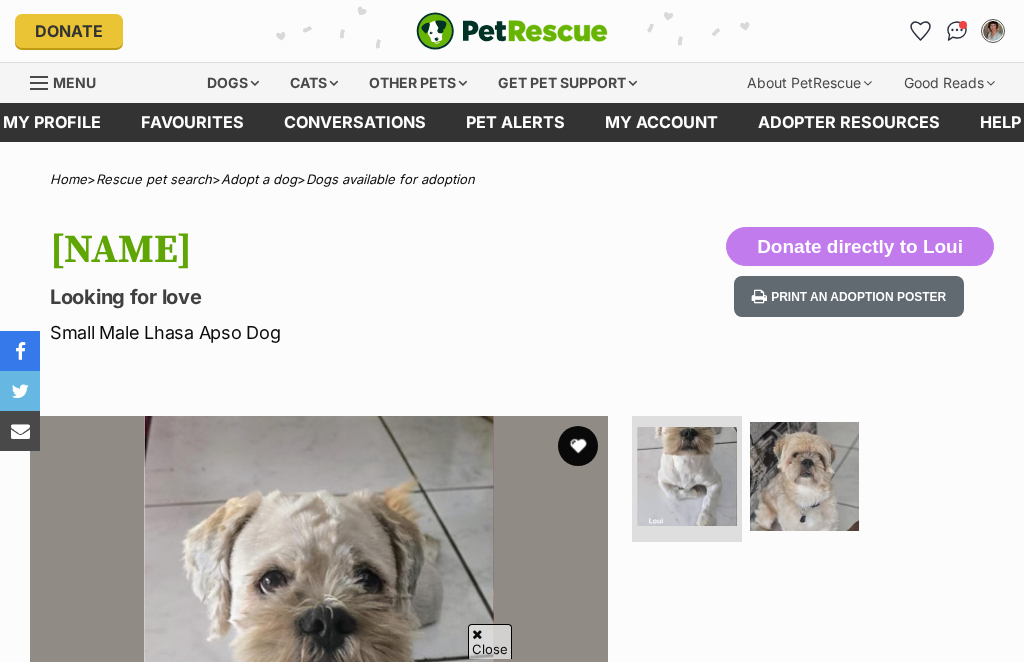 scroll, scrollTop: 271, scrollLeft: 0, axis: vertical 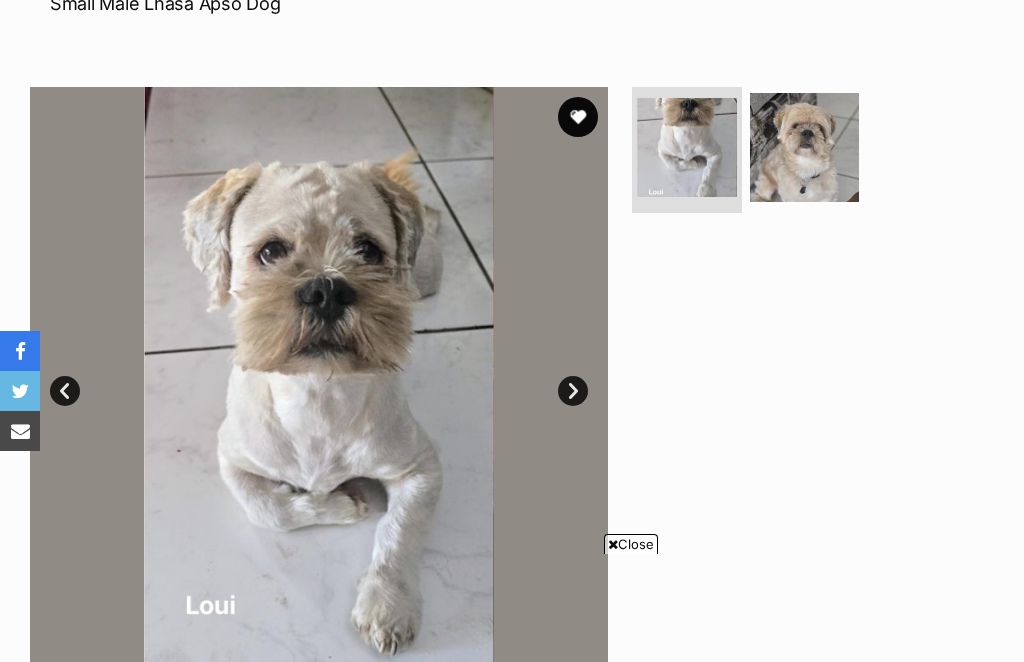 click on "Next" at bounding box center (573, 391) 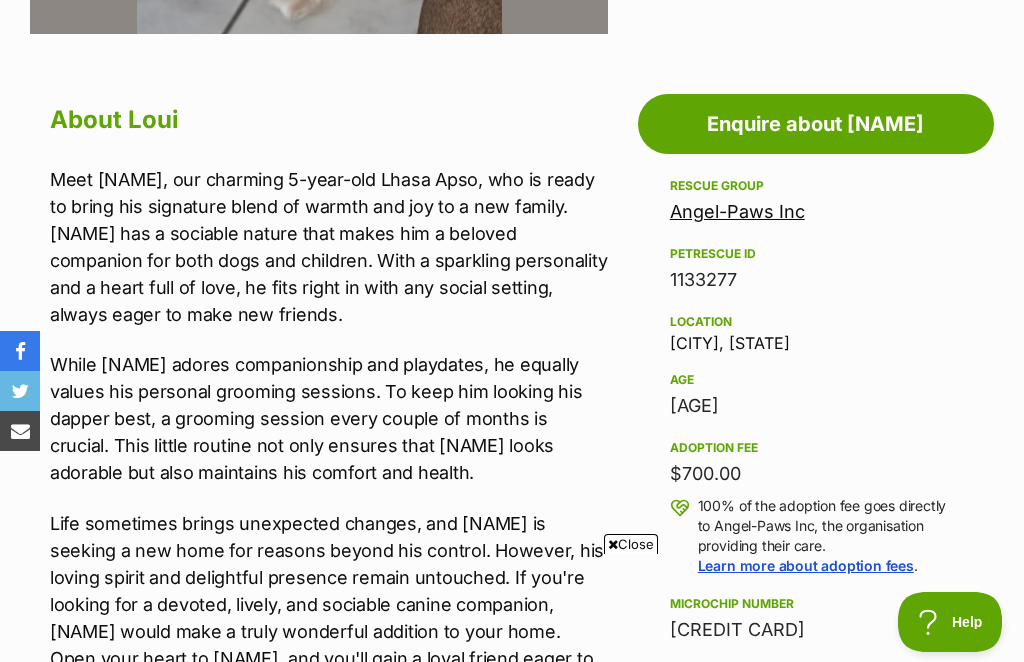 scroll, scrollTop: 0, scrollLeft: 0, axis: both 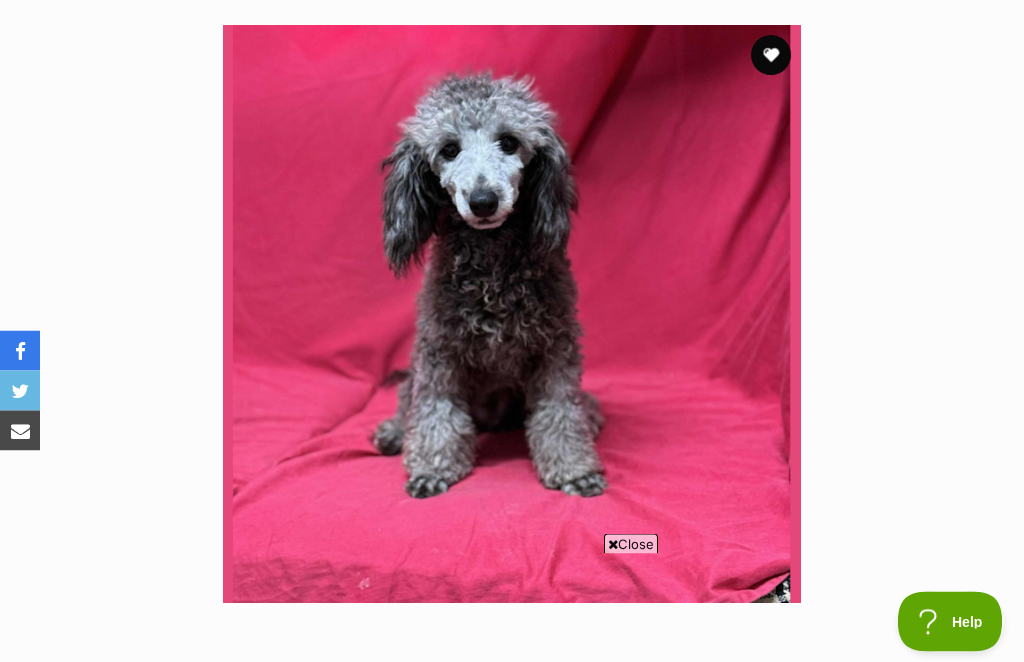 click at bounding box center [613, 544] 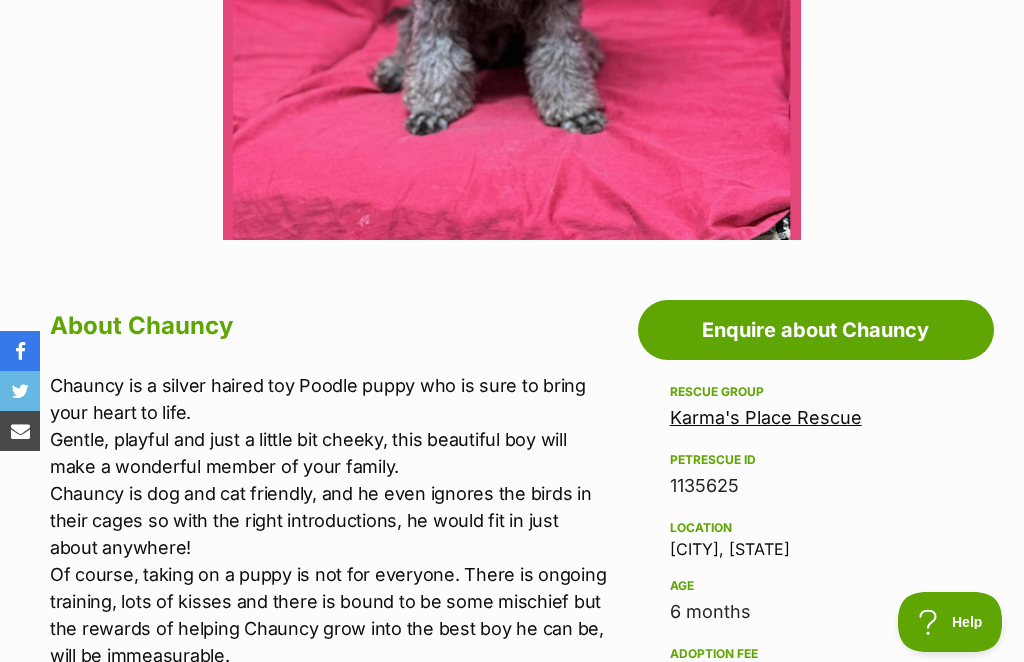 scroll, scrollTop: 0, scrollLeft: 0, axis: both 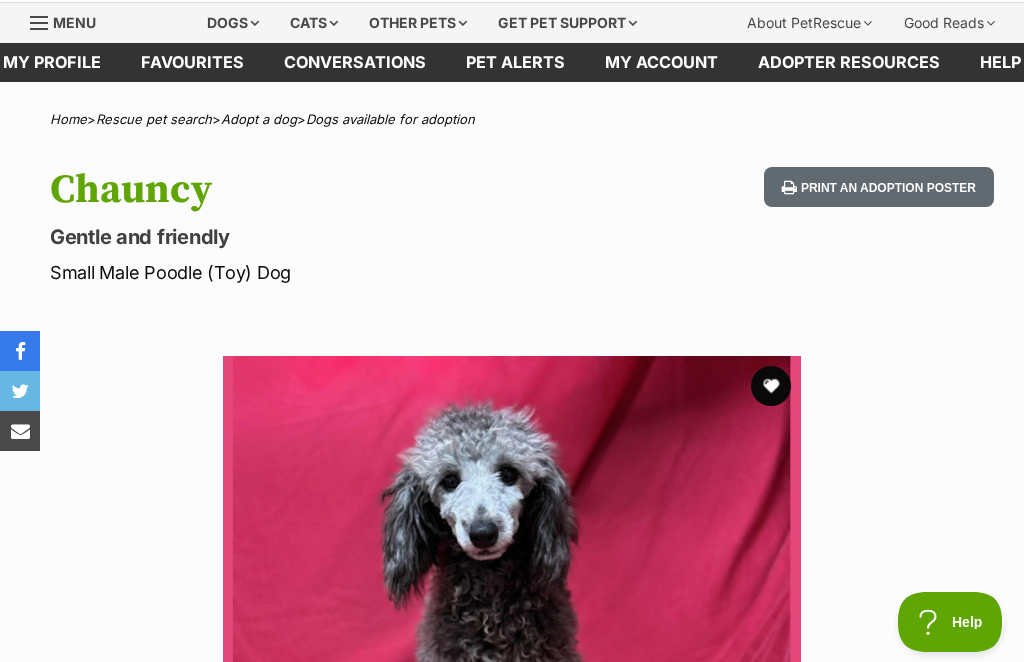 click at bounding box center [771, 386] 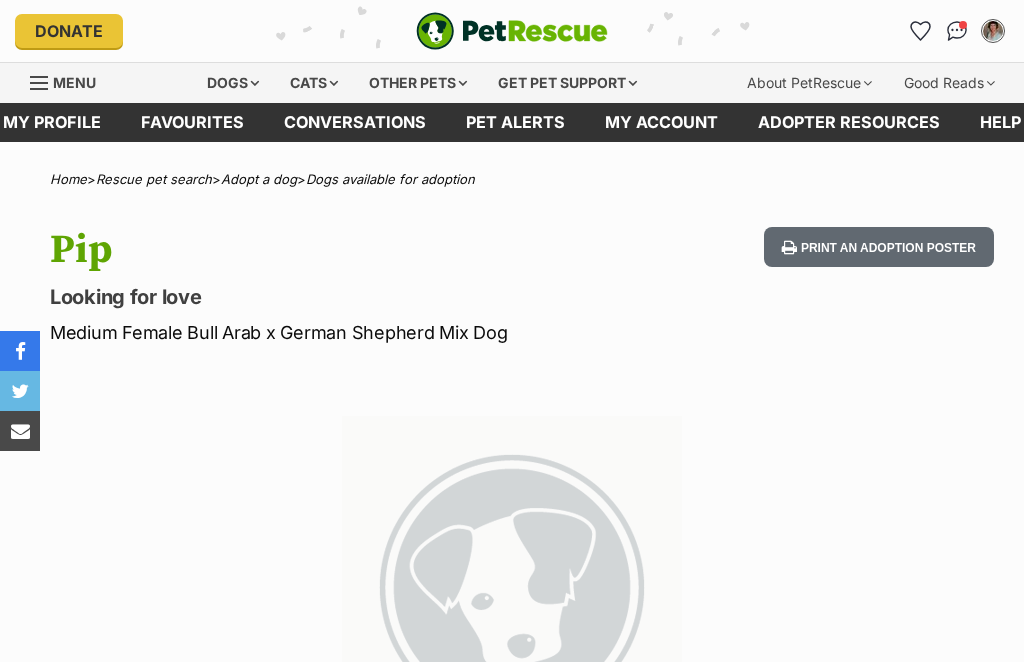 scroll, scrollTop: 0, scrollLeft: 0, axis: both 